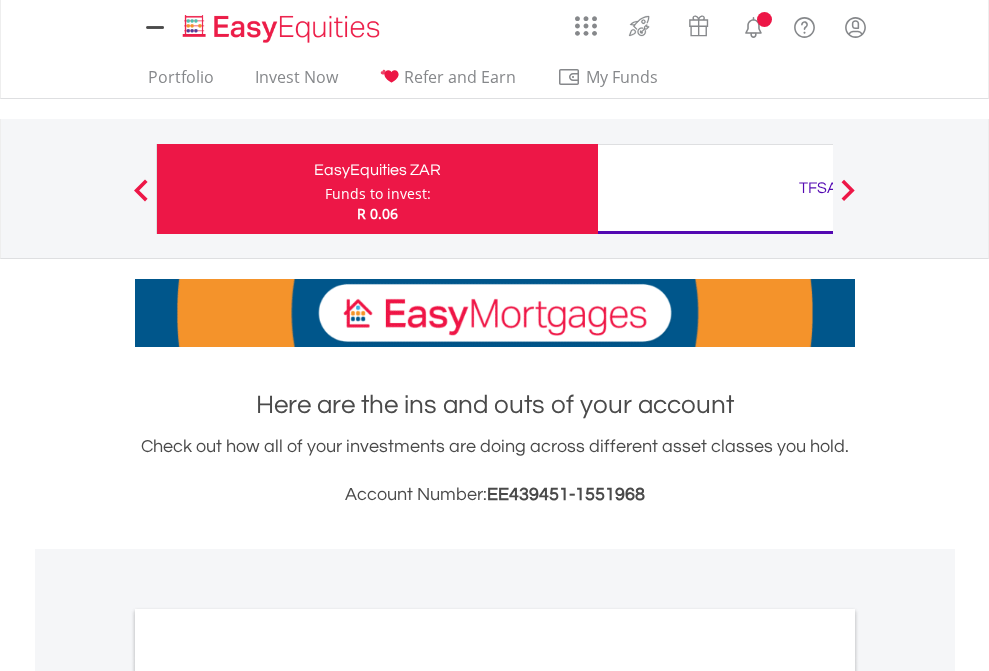 scroll, scrollTop: 0, scrollLeft: 0, axis: both 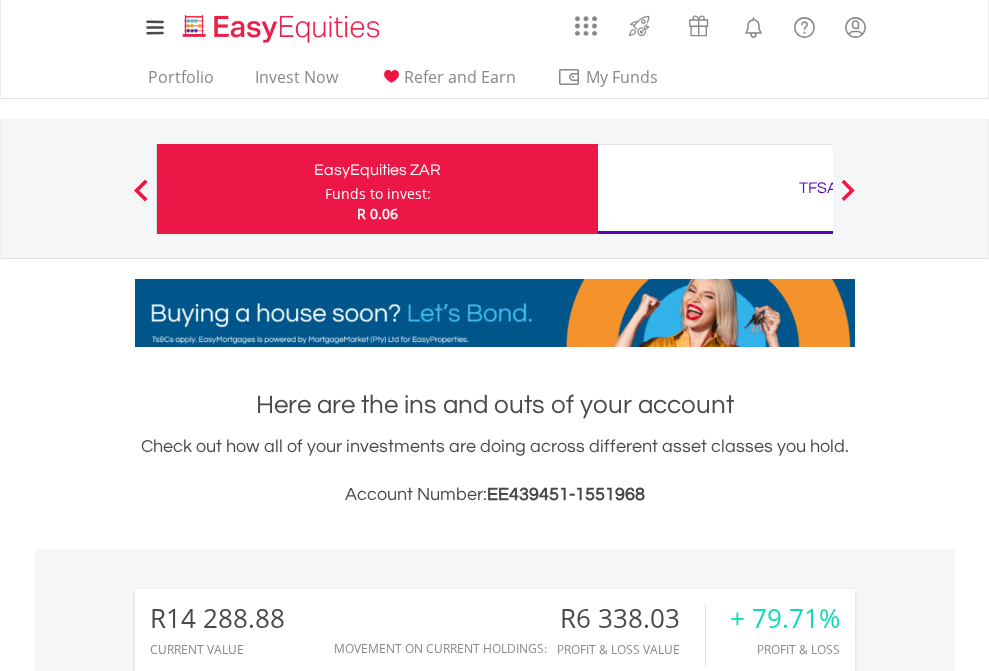 click on "Funds to invest:" at bounding box center [378, 194] 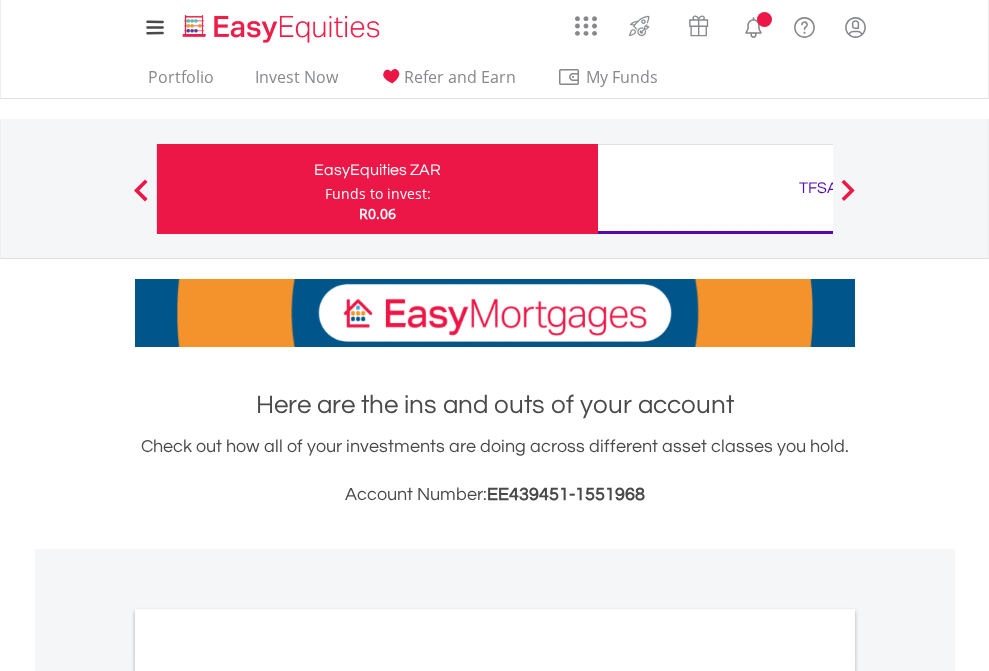 scroll, scrollTop: 0, scrollLeft: 0, axis: both 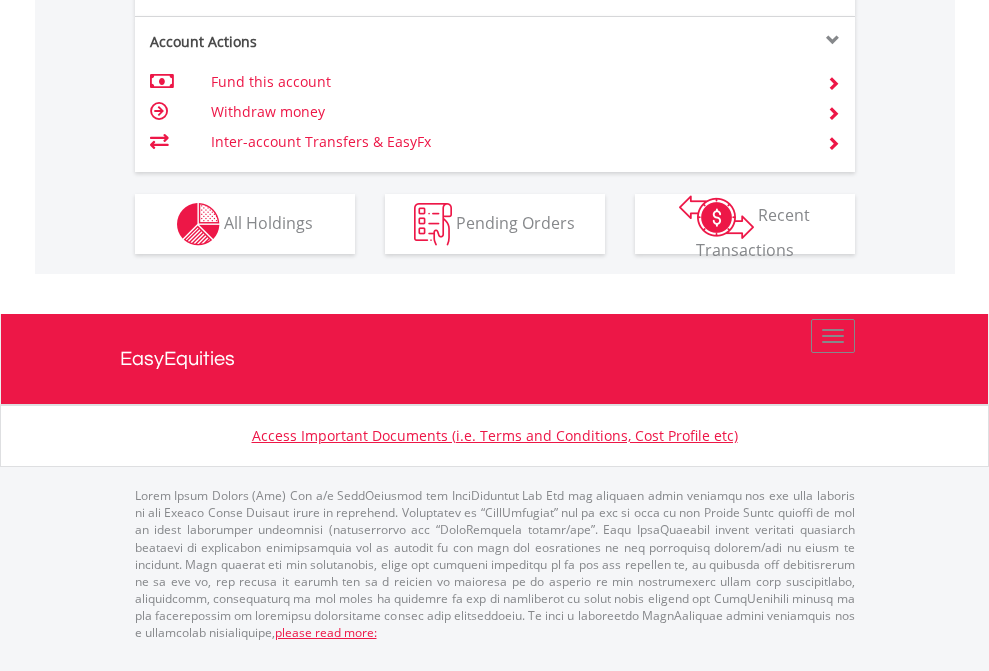 click on "Investment types" at bounding box center [706, -337] 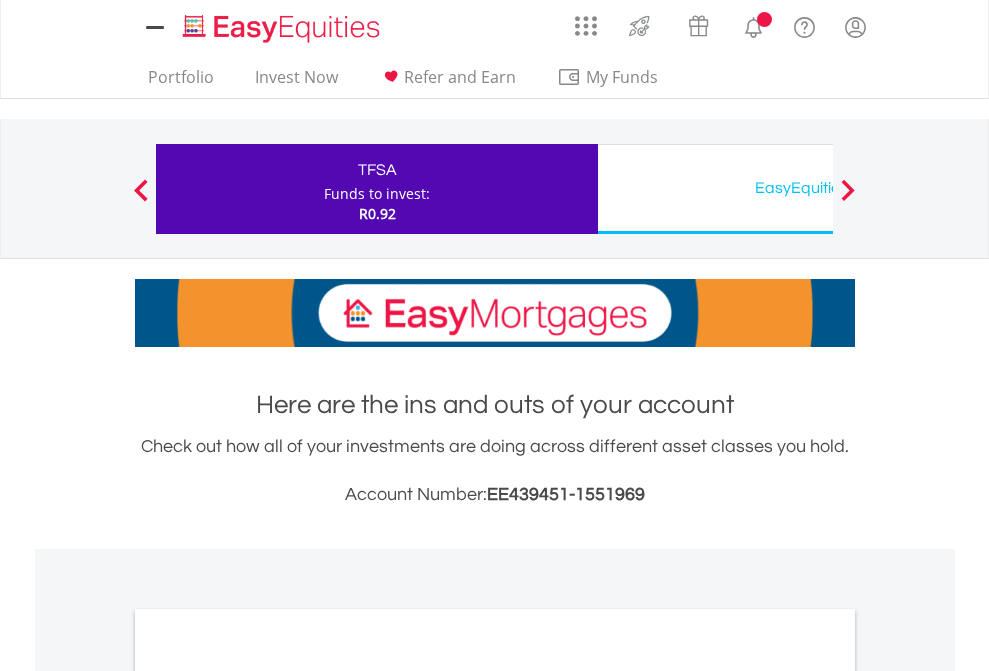 scroll, scrollTop: 0, scrollLeft: 0, axis: both 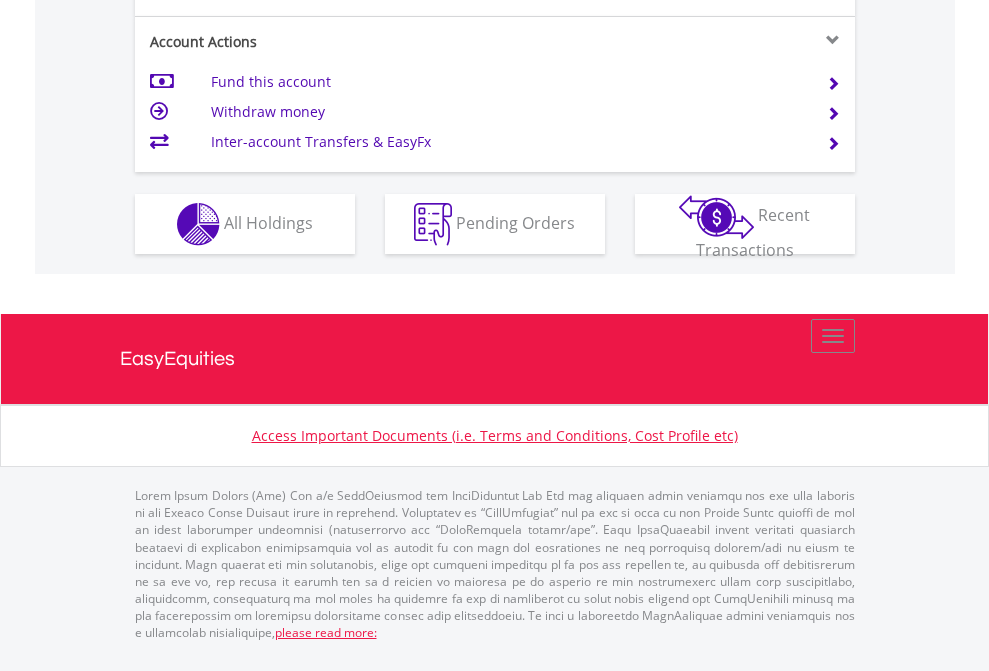 click on "Investment types" at bounding box center [706, -337] 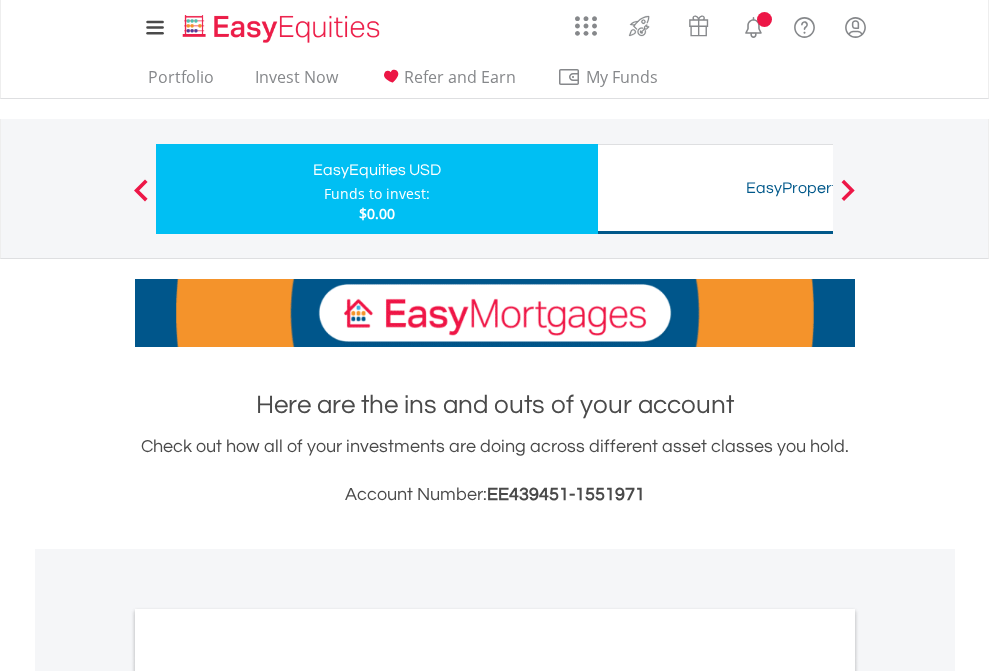 scroll, scrollTop: 0, scrollLeft: 0, axis: both 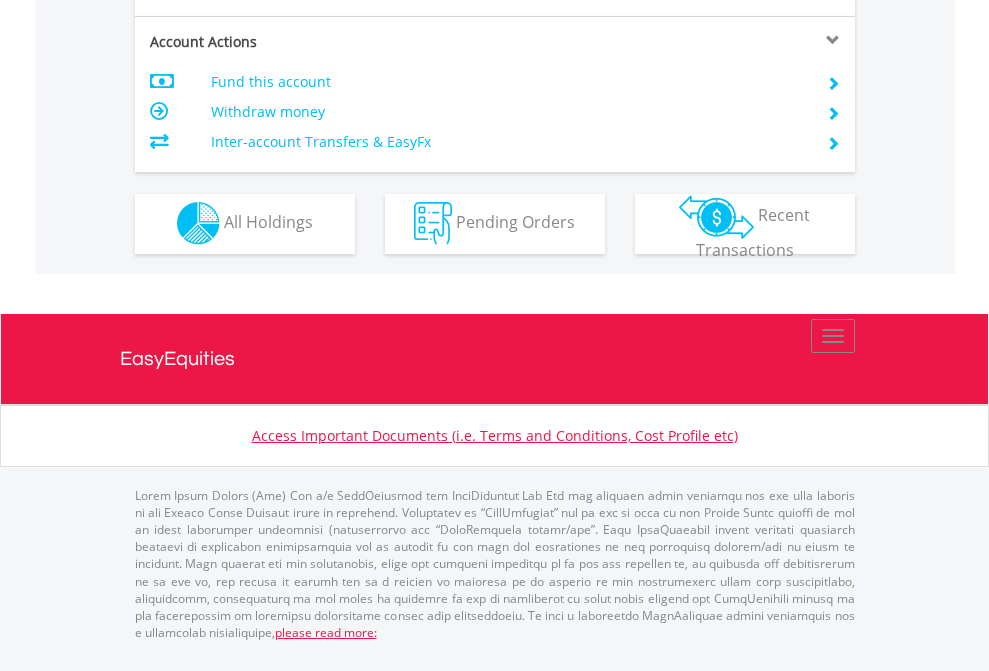 click on "Investment types" at bounding box center (706, -353) 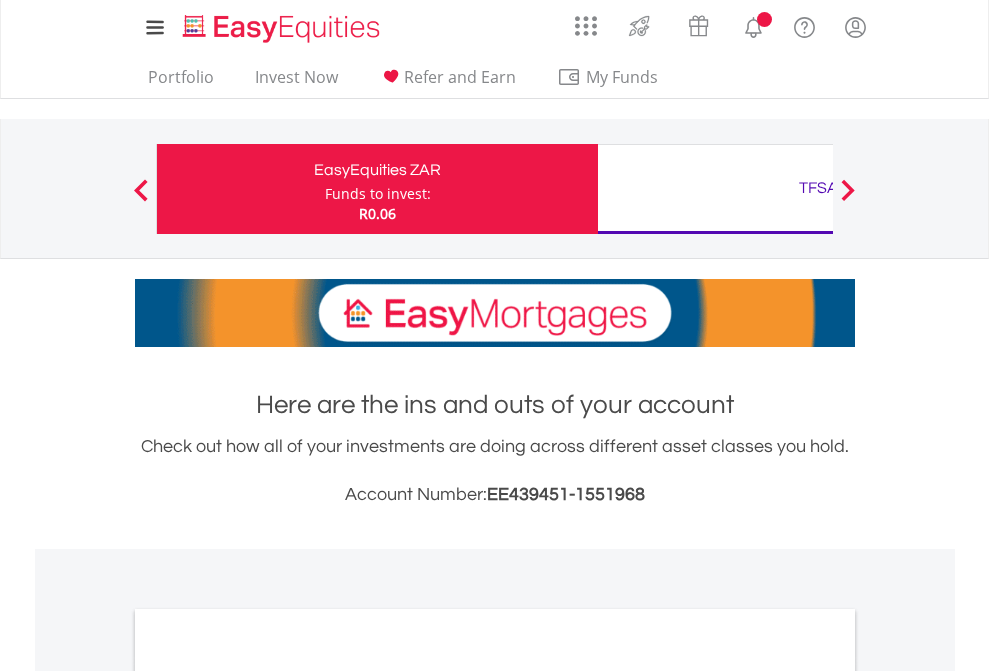 scroll, scrollTop: 0, scrollLeft: 0, axis: both 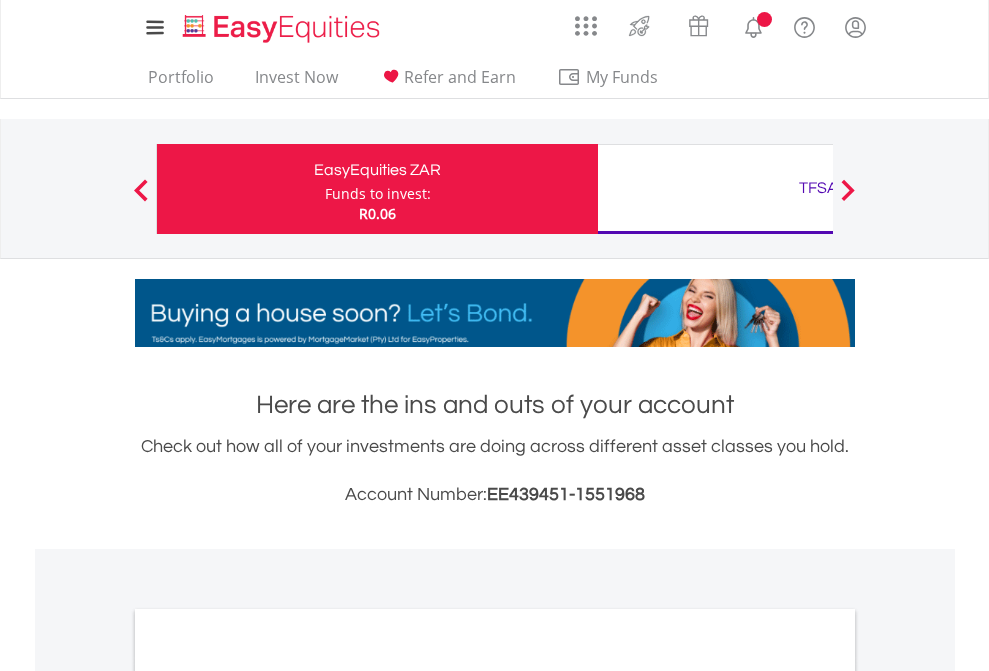 click on "All Holdings" at bounding box center (268, 1096) 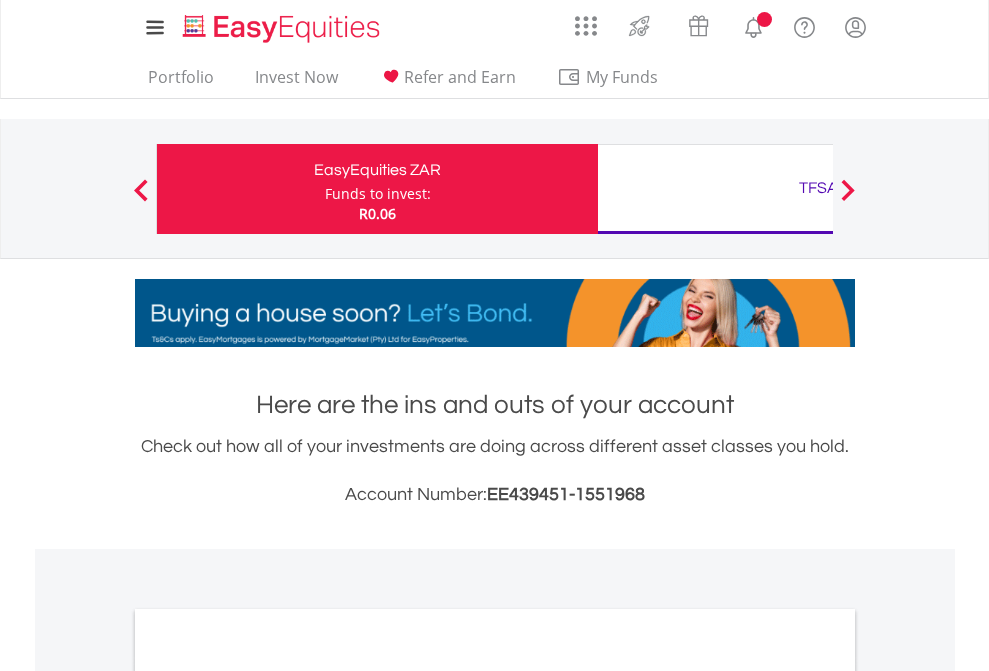 scroll, scrollTop: 1202, scrollLeft: 0, axis: vertical 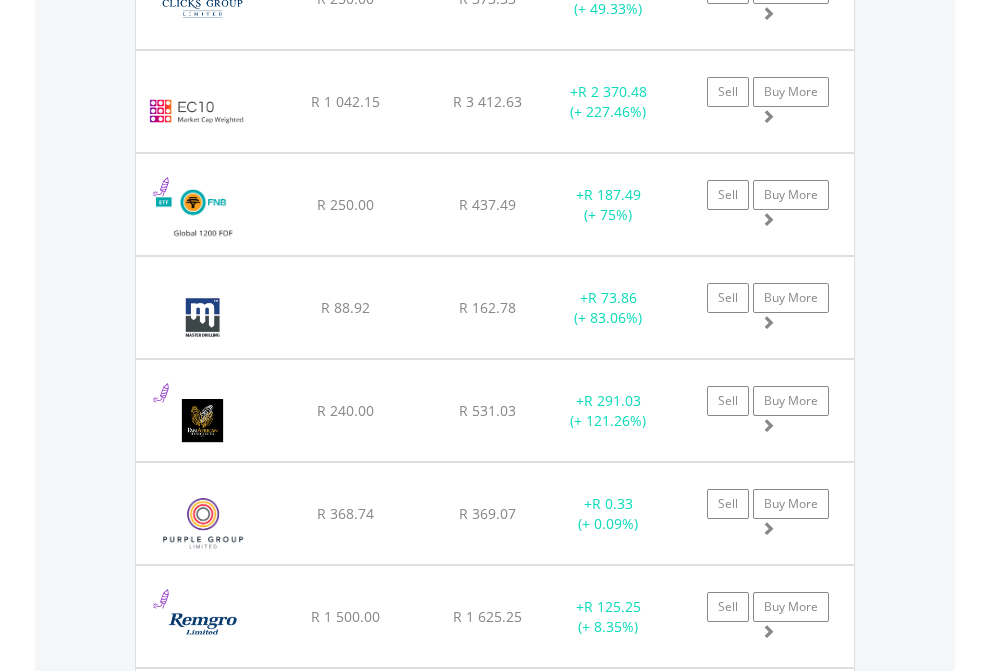 click on "TFSA" at bounding box center [818, -2116] 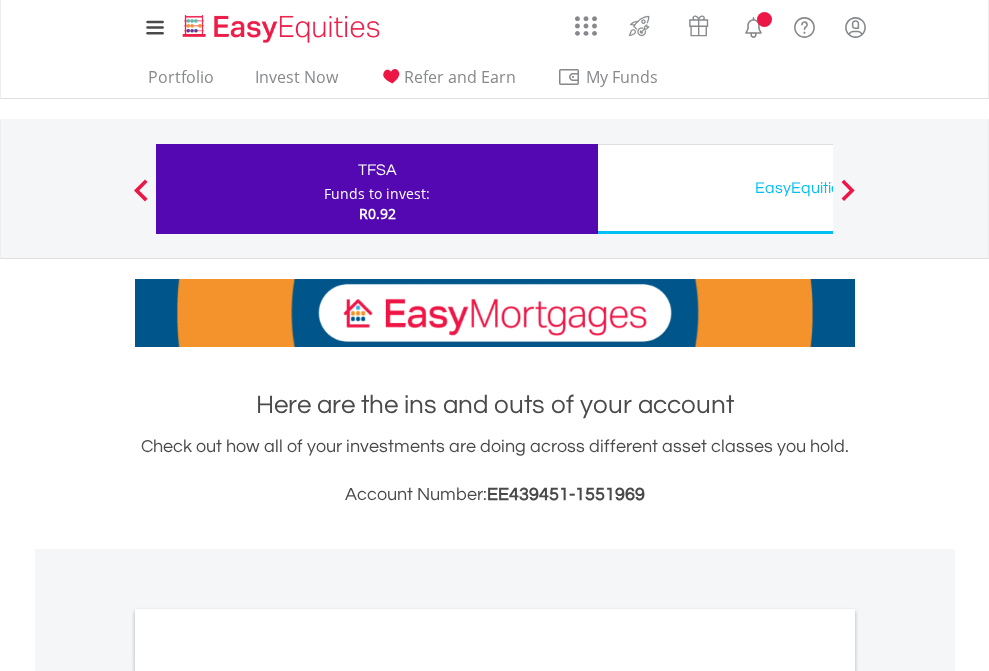 scroll, scrollTop: 1202, scrollLeft: 0, axis: vertical 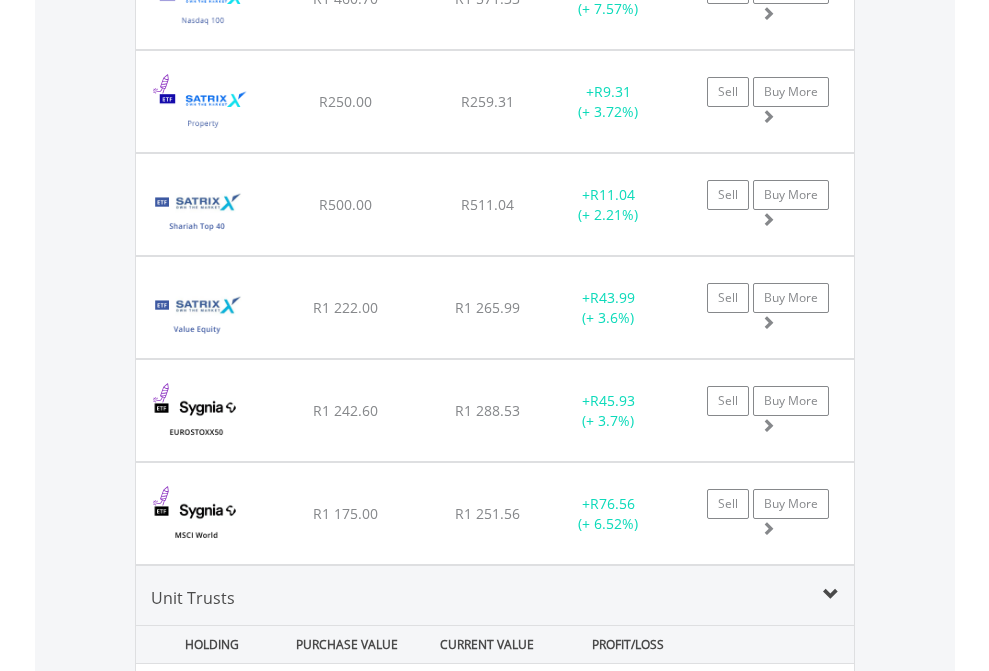 click on "EasyEquities USD" at bounding box center (818, -2156) 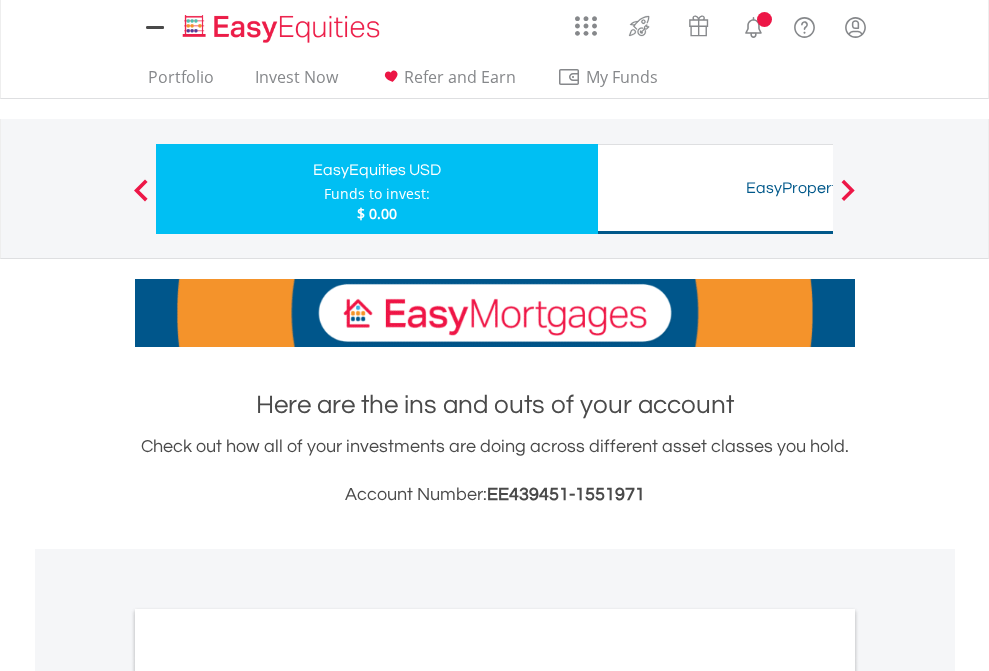 scroll, scrollTop: 1202, scrollLeft: 0, axis: vertical 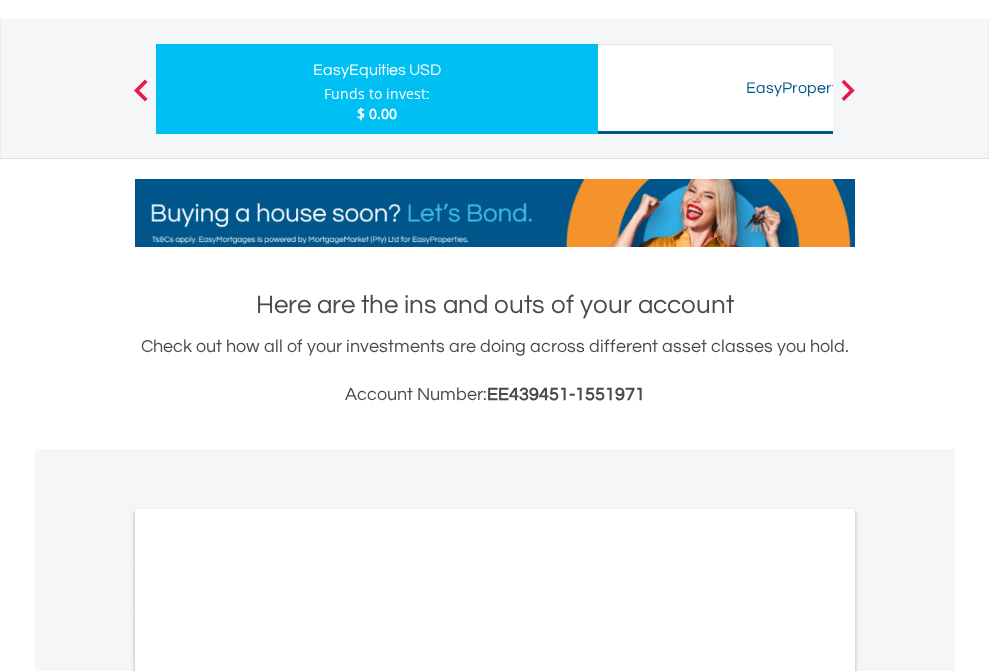 click on "All Holdings" at bounding box center (268, 996) 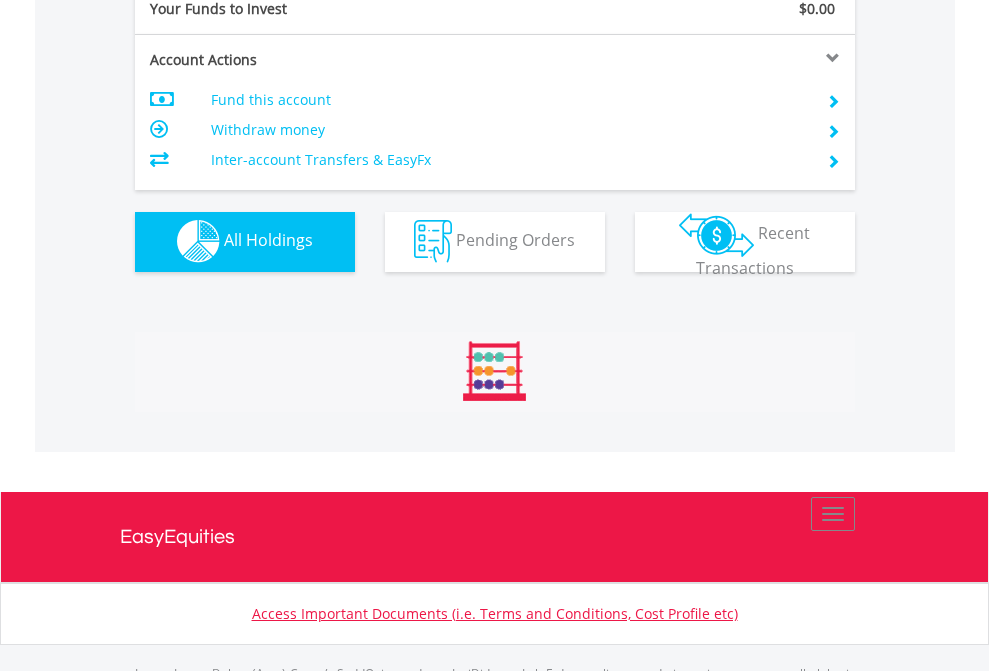 scroll, scrollTop: 999808, scrollLeft: 999687, axis: both 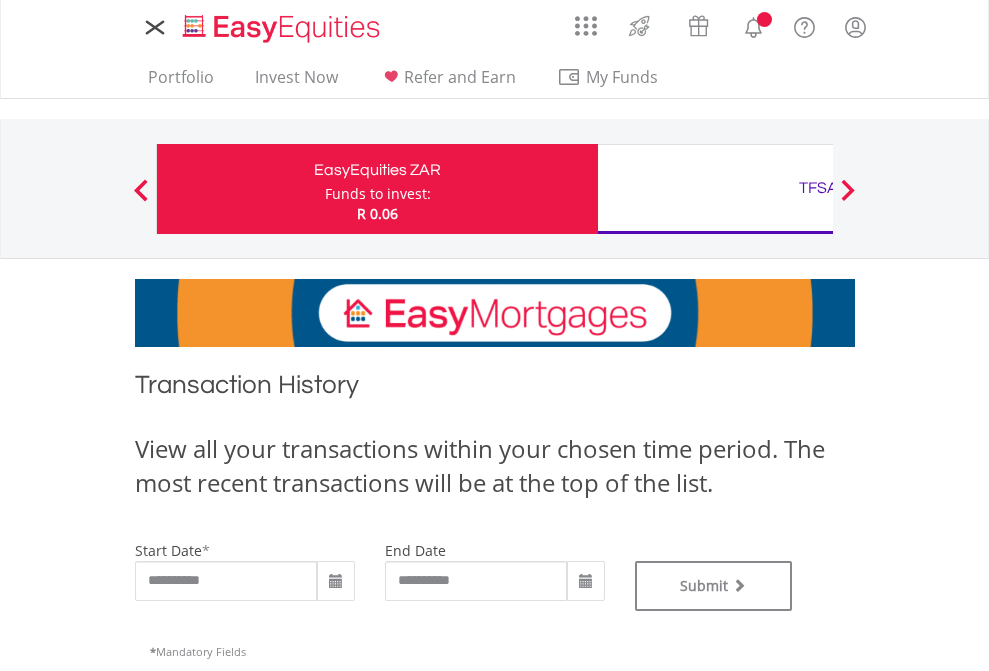 type on "**********" 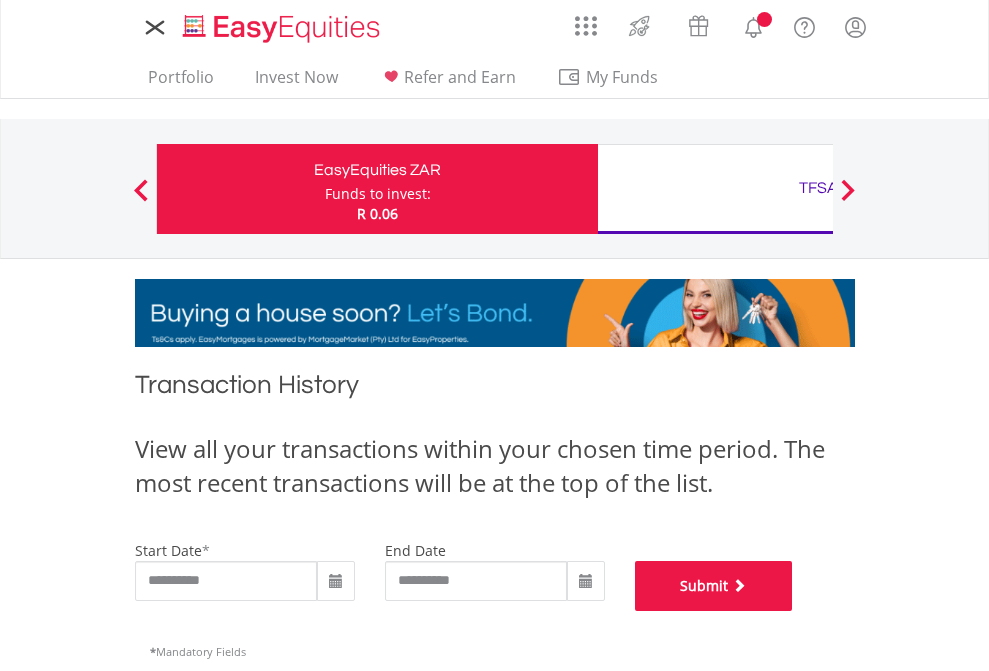 click on "Submit" at bounding box center (714, 586) 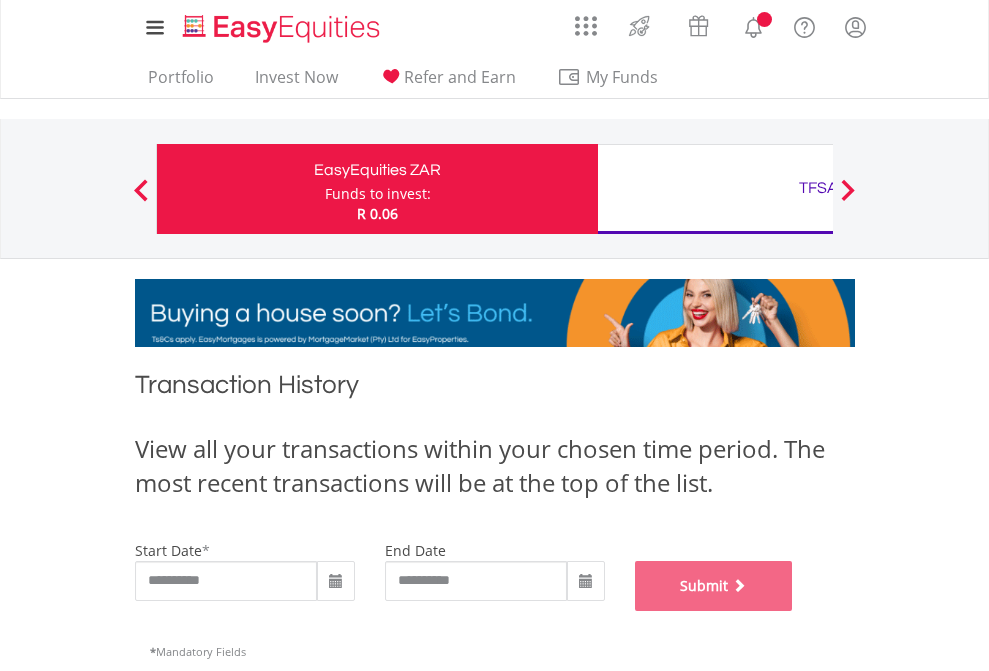 scroll, scrollTop: 811, scrollLeft: 0, axis: vertical 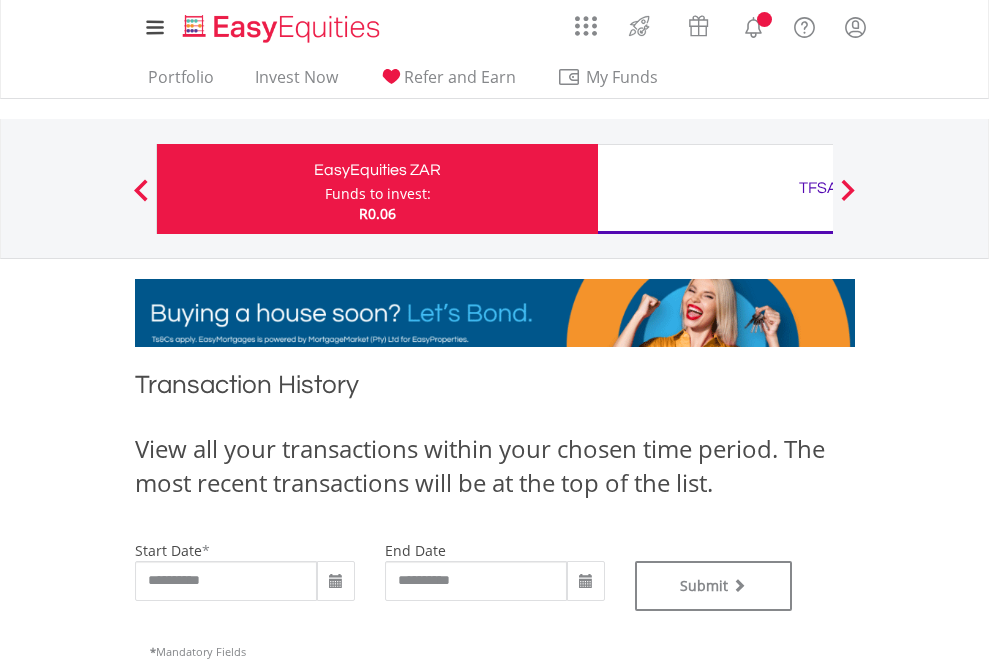 click on "TFSA" at bounding box center [818, 188] 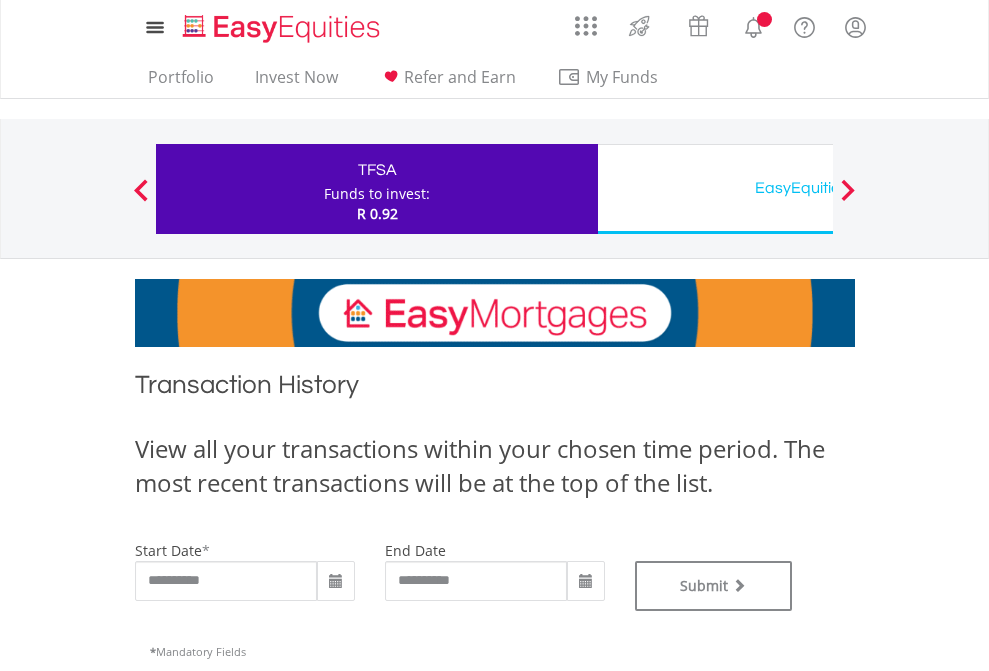 scroll, scrollTop: 0, scrollLeft: 0, axis: both 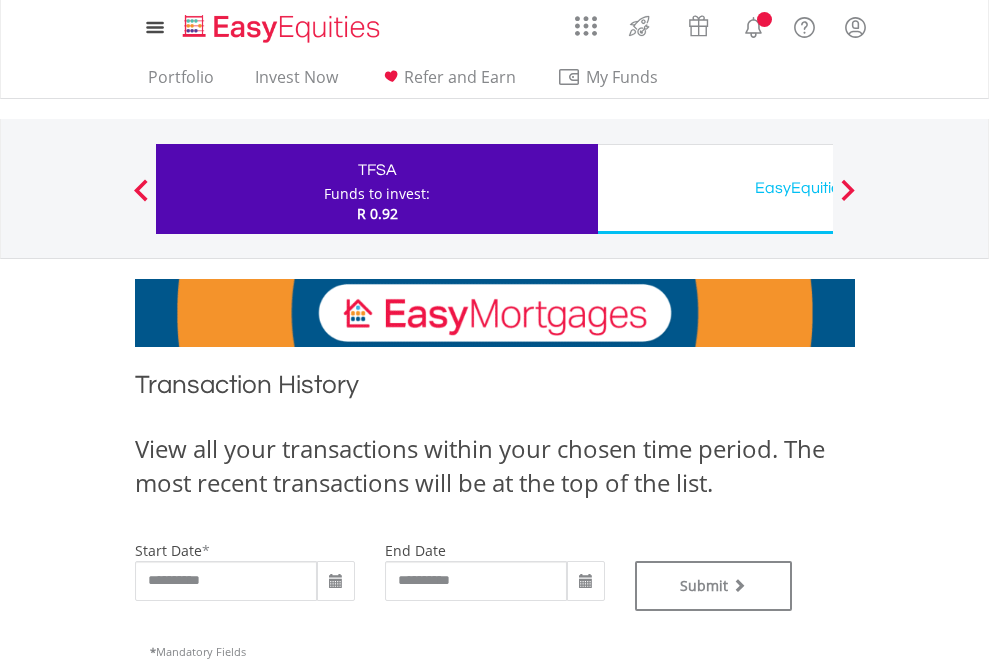 type on "**********" 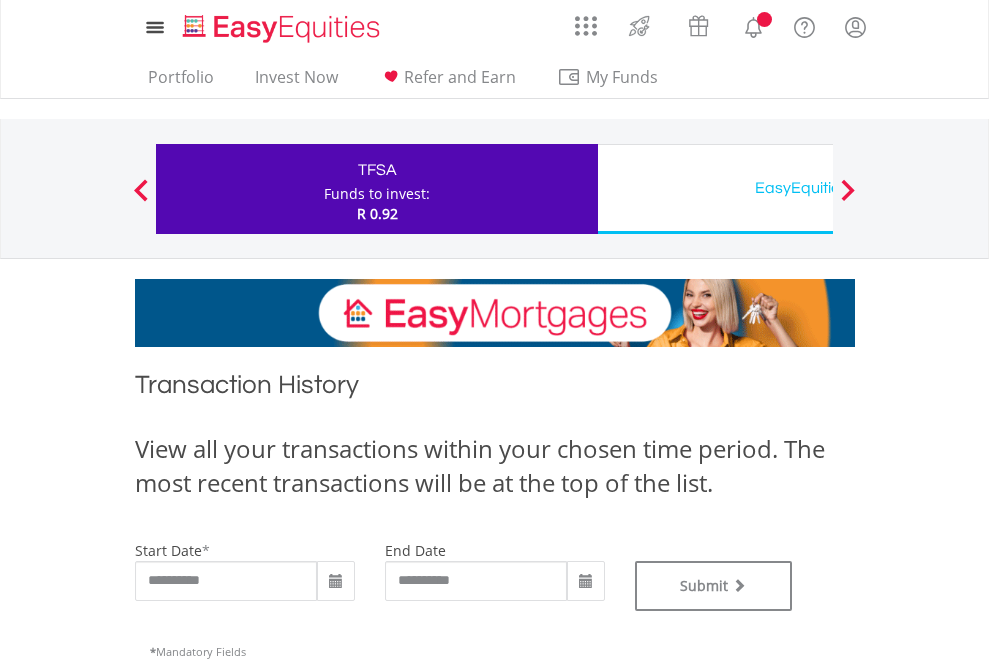 type on "**********" 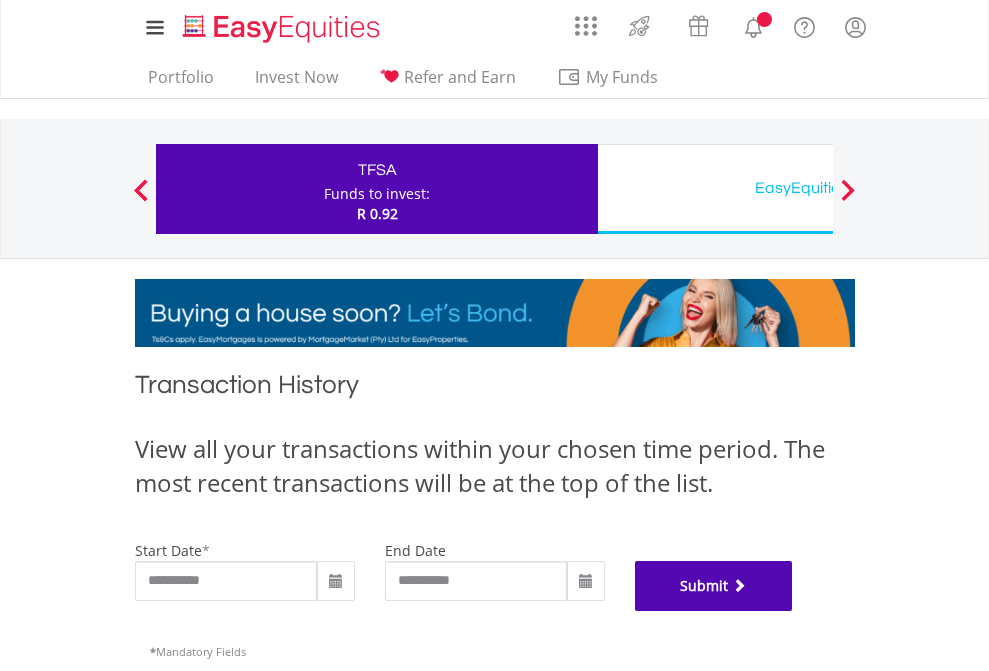 click on "Submit" at bounding box center [714, 586] 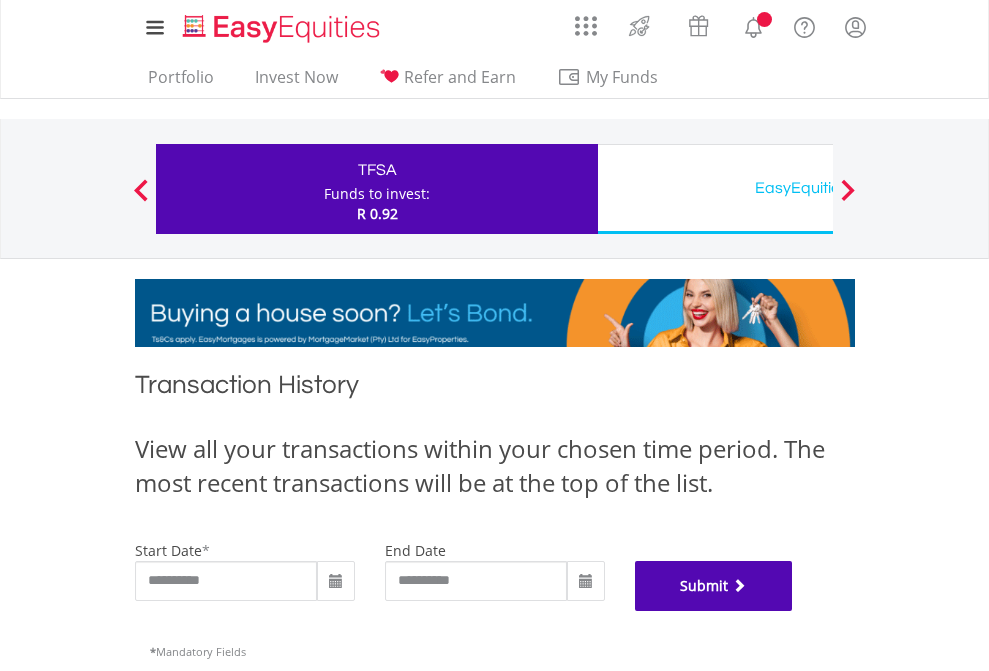 scroll, scrollTop: 811, scrollLeft: 0, axis: vertical 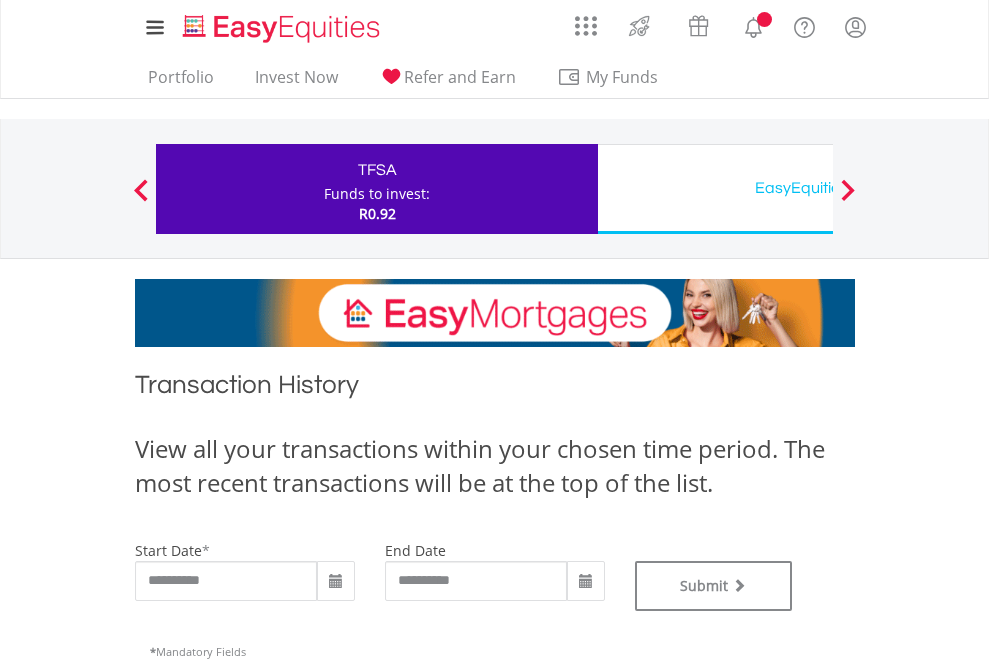 click on "EasyEquities USD" at bounding box center (818, 188) 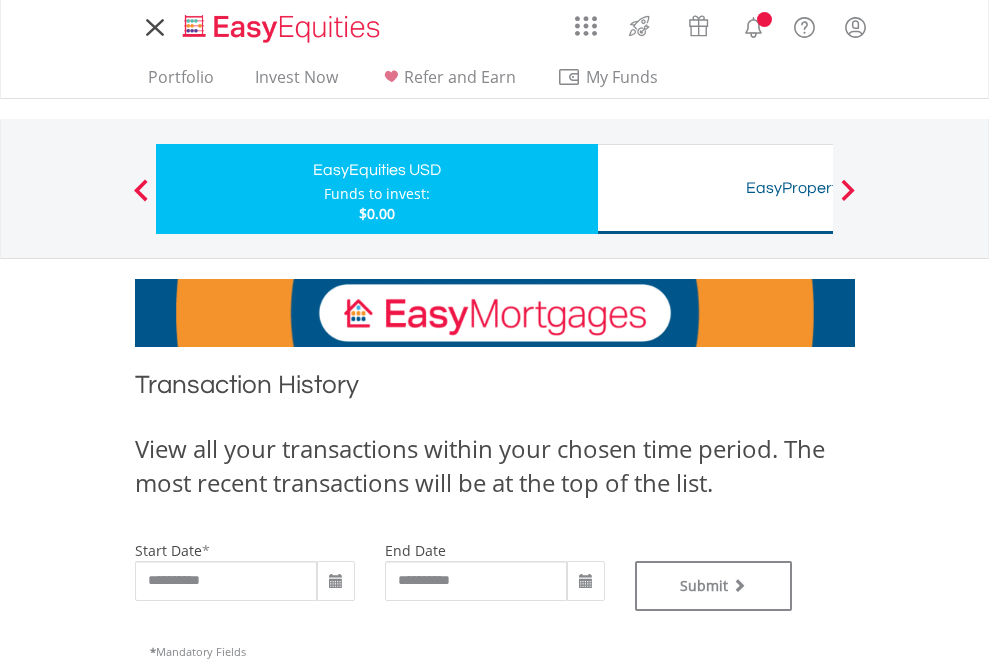 scroll, scrollTop: 0, scrollLeft: 0, axis: both 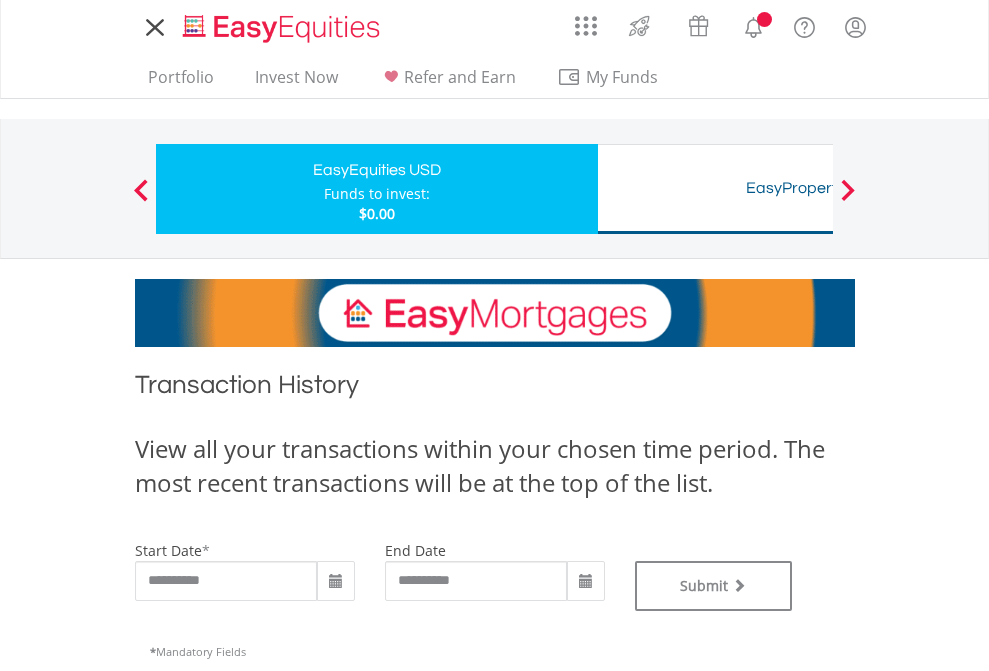 type on "**********" 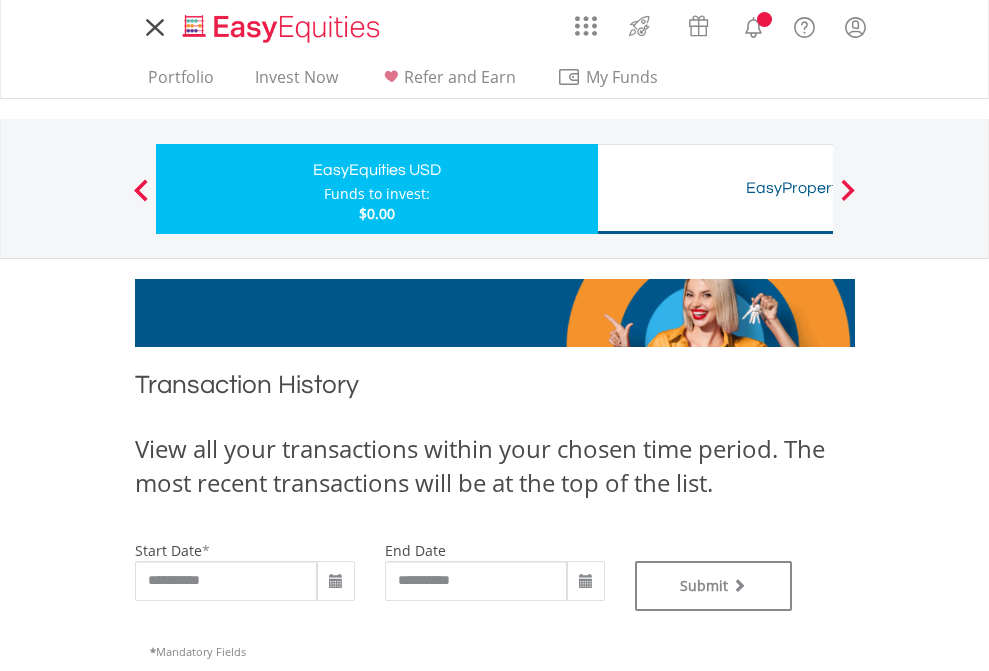 type on "**********" 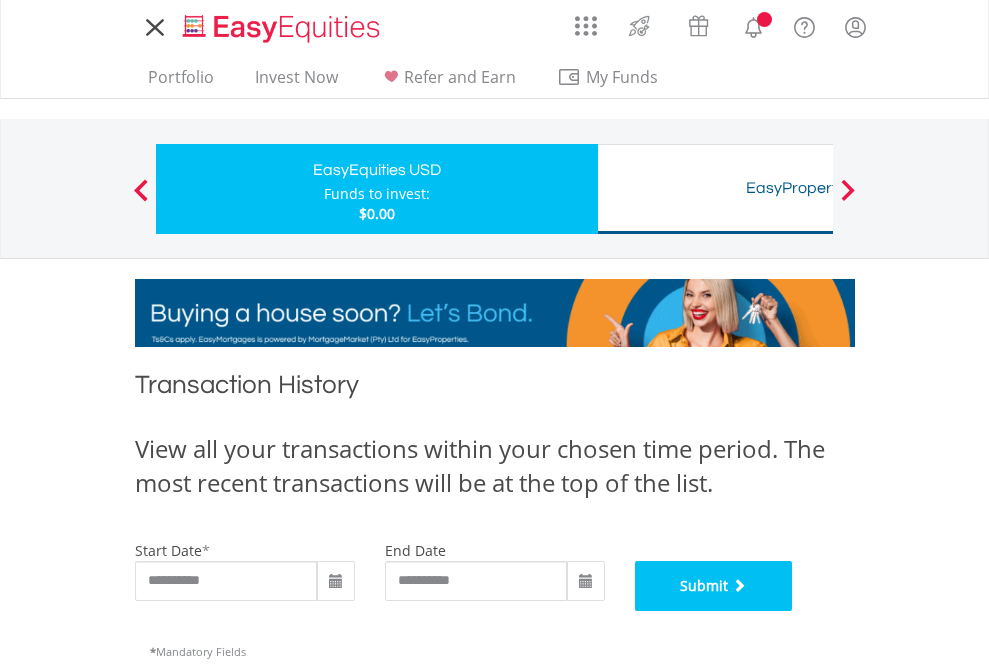 click on "Submit" at bounding box center (714, 586) 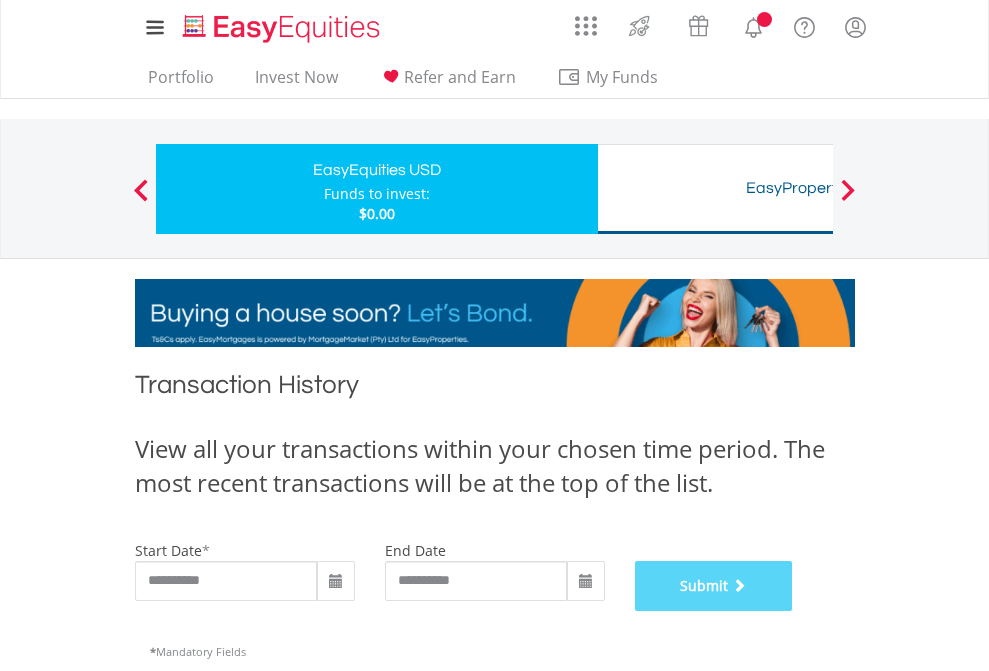 scroll, scrollTop: 811, scrollLeft: 0, axis: vertical 